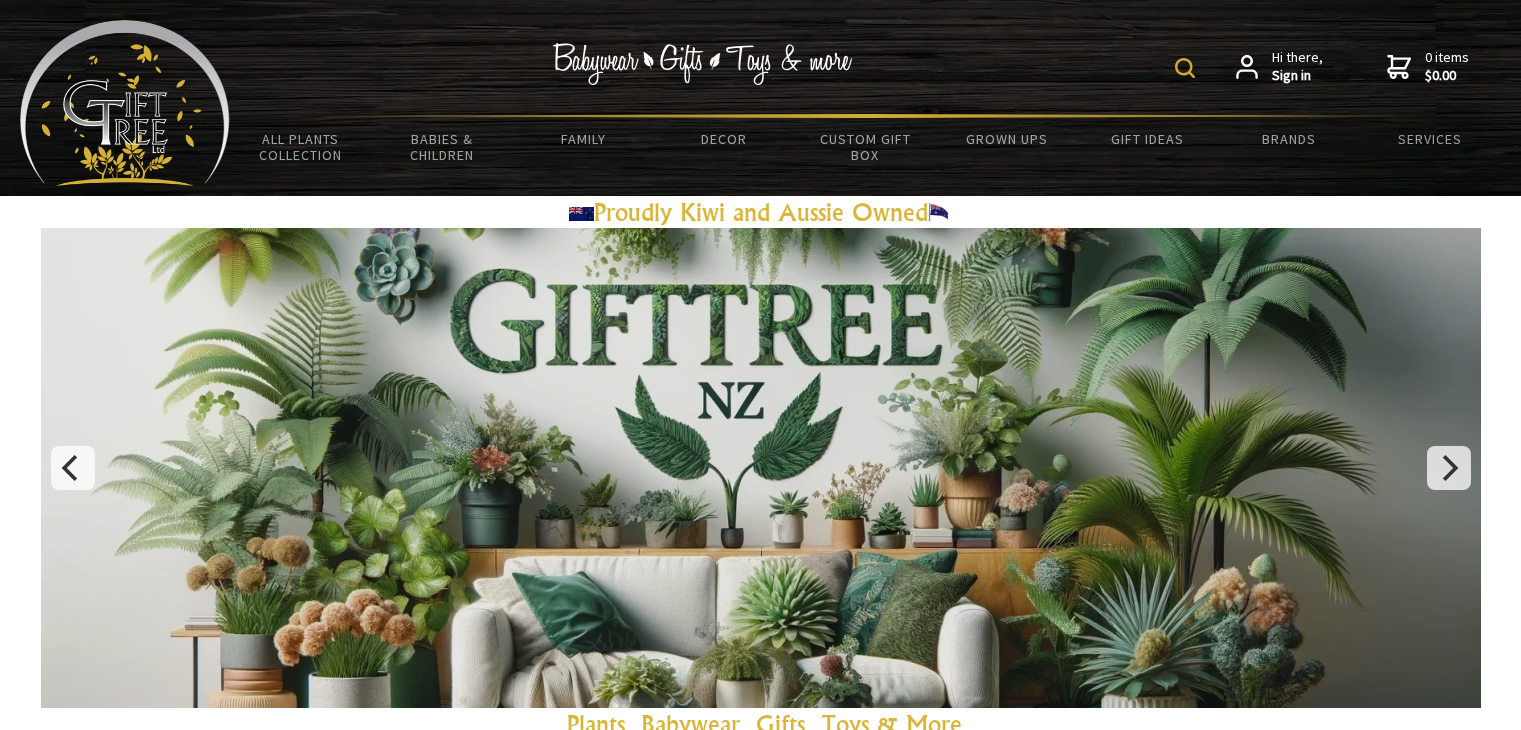 scroll, scrollTop: 0, scrollLeft: 0, axis: both 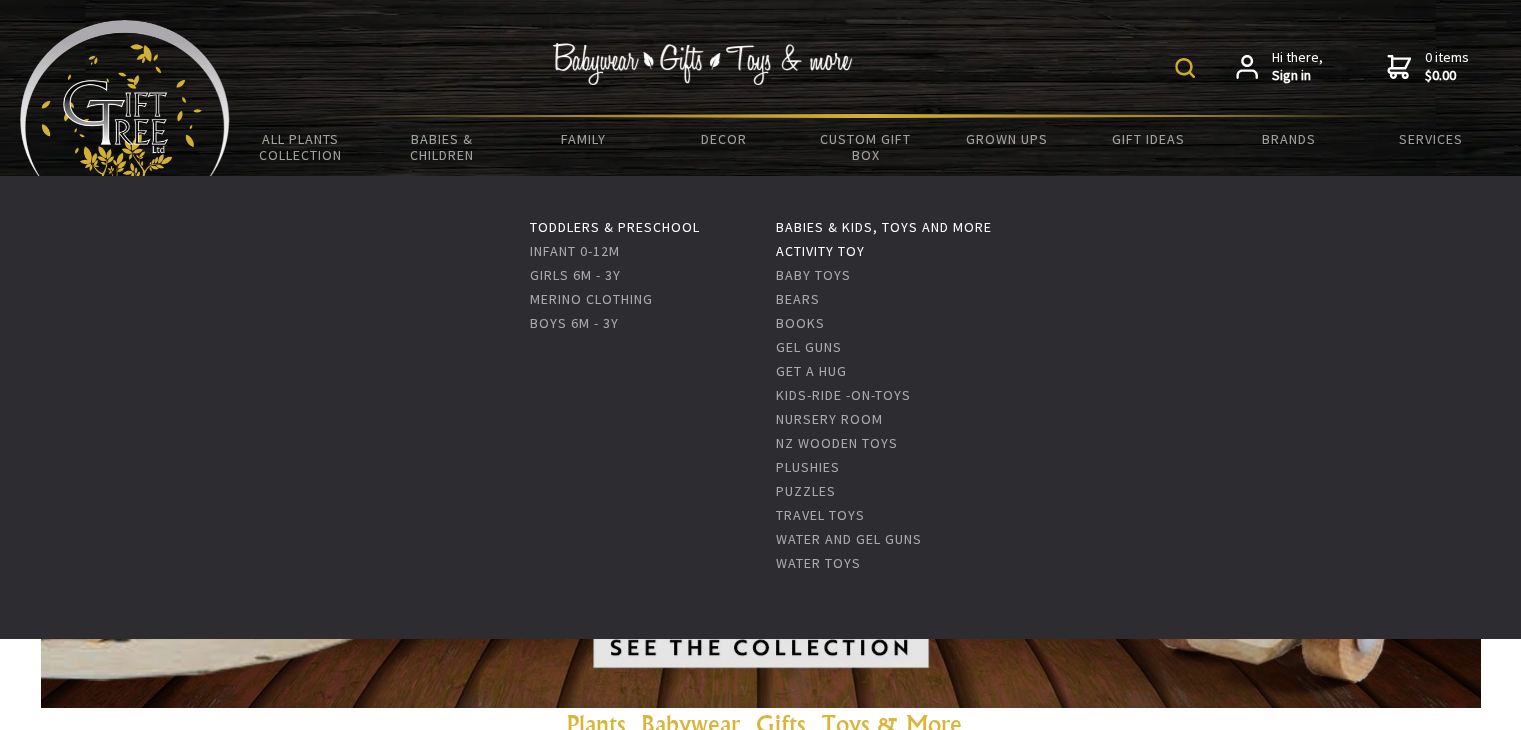 click on "Activity Toy" at bounding box center (820, 251) 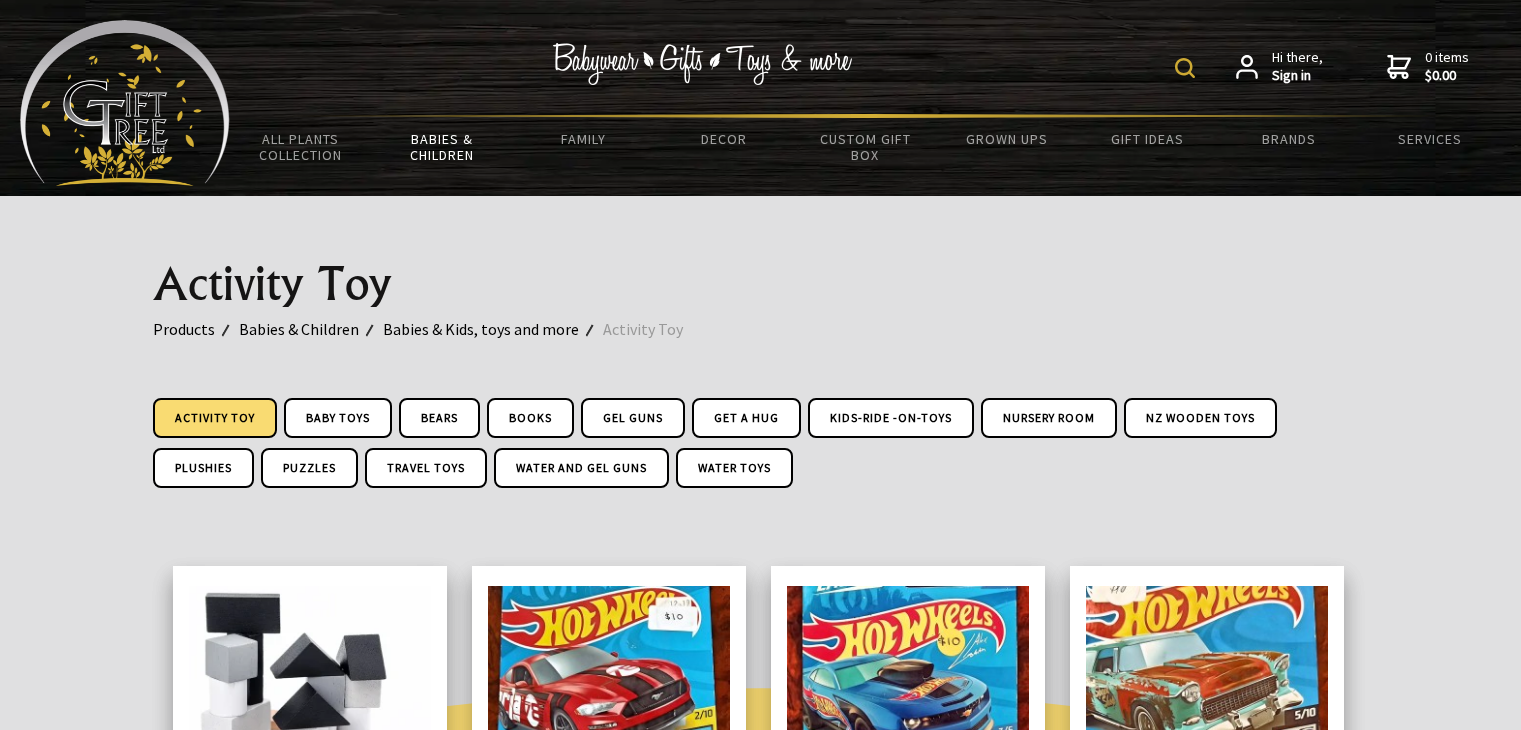 scroll, scrollTop: 0, scrollLeft: 0, axis: both 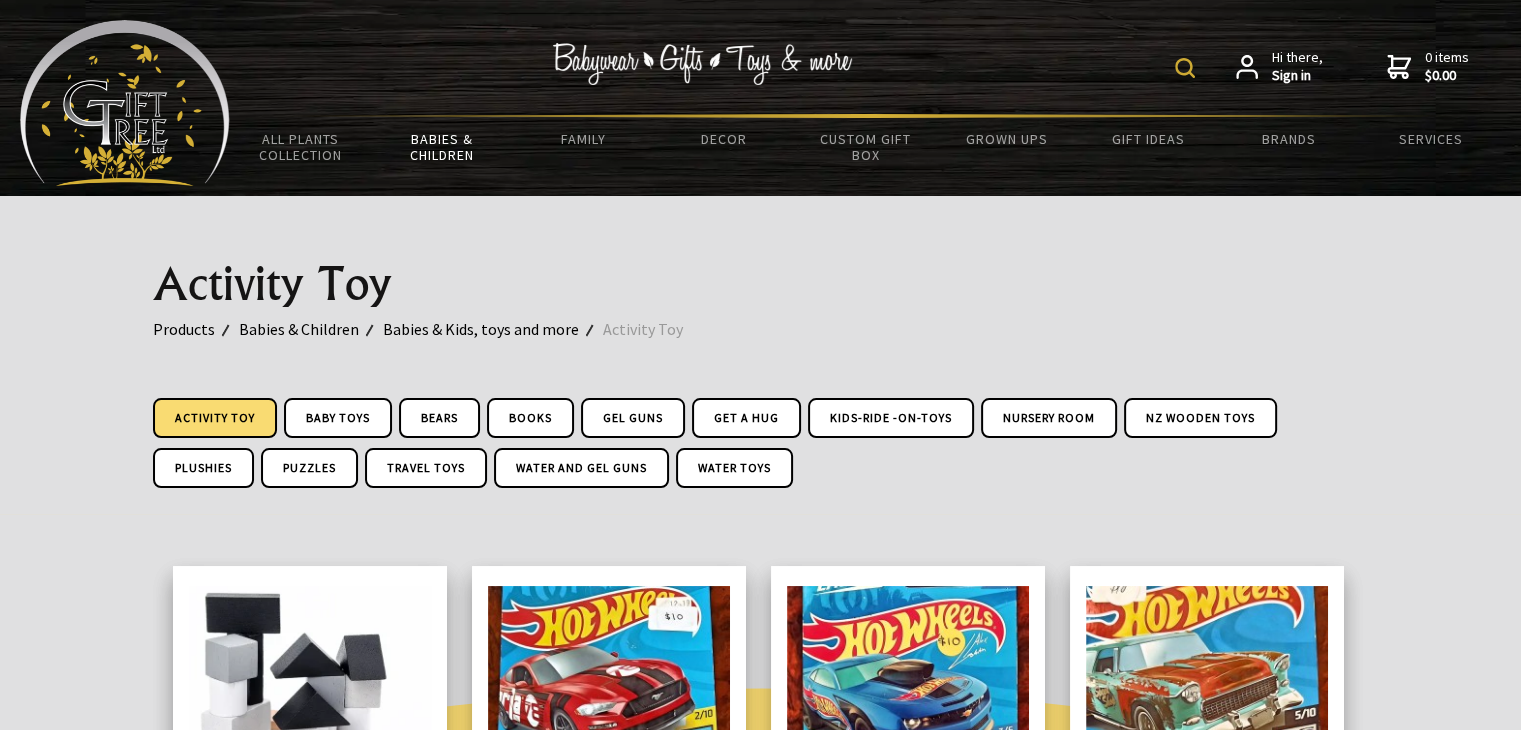 click at bounding box center [1185, 68] 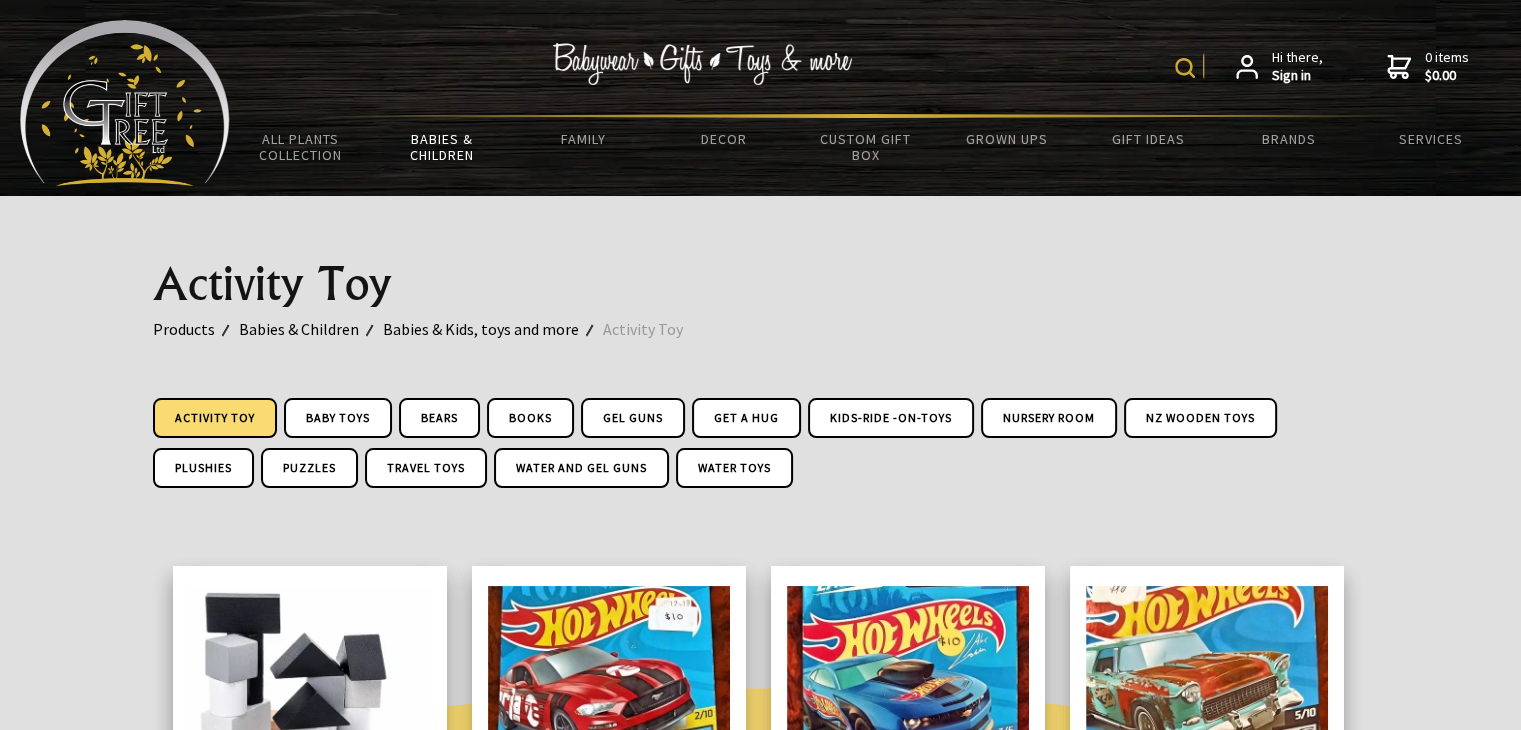 scroll, scrollTop: 0, scrollLeft: 0, axis: both 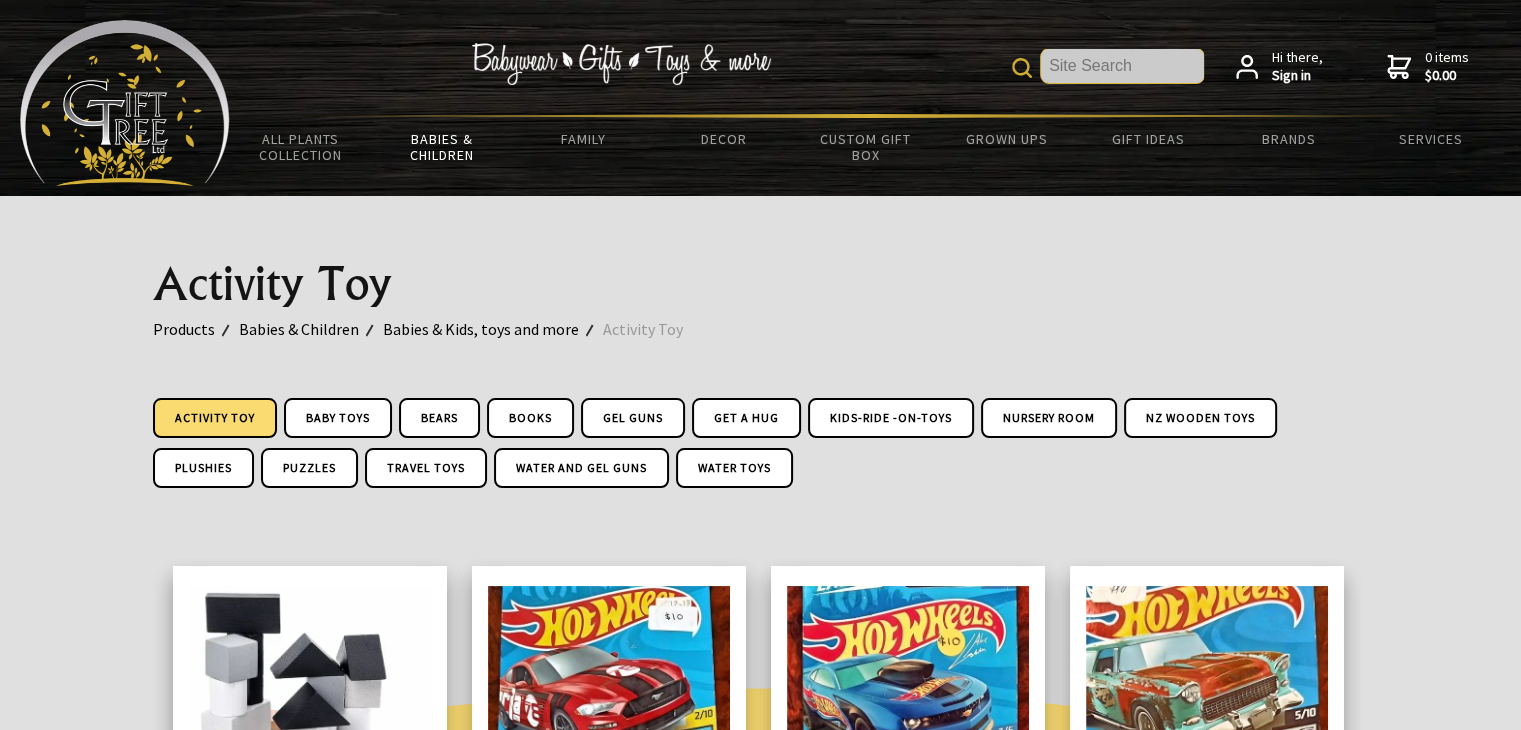 click at bounding box center (1122, 66) 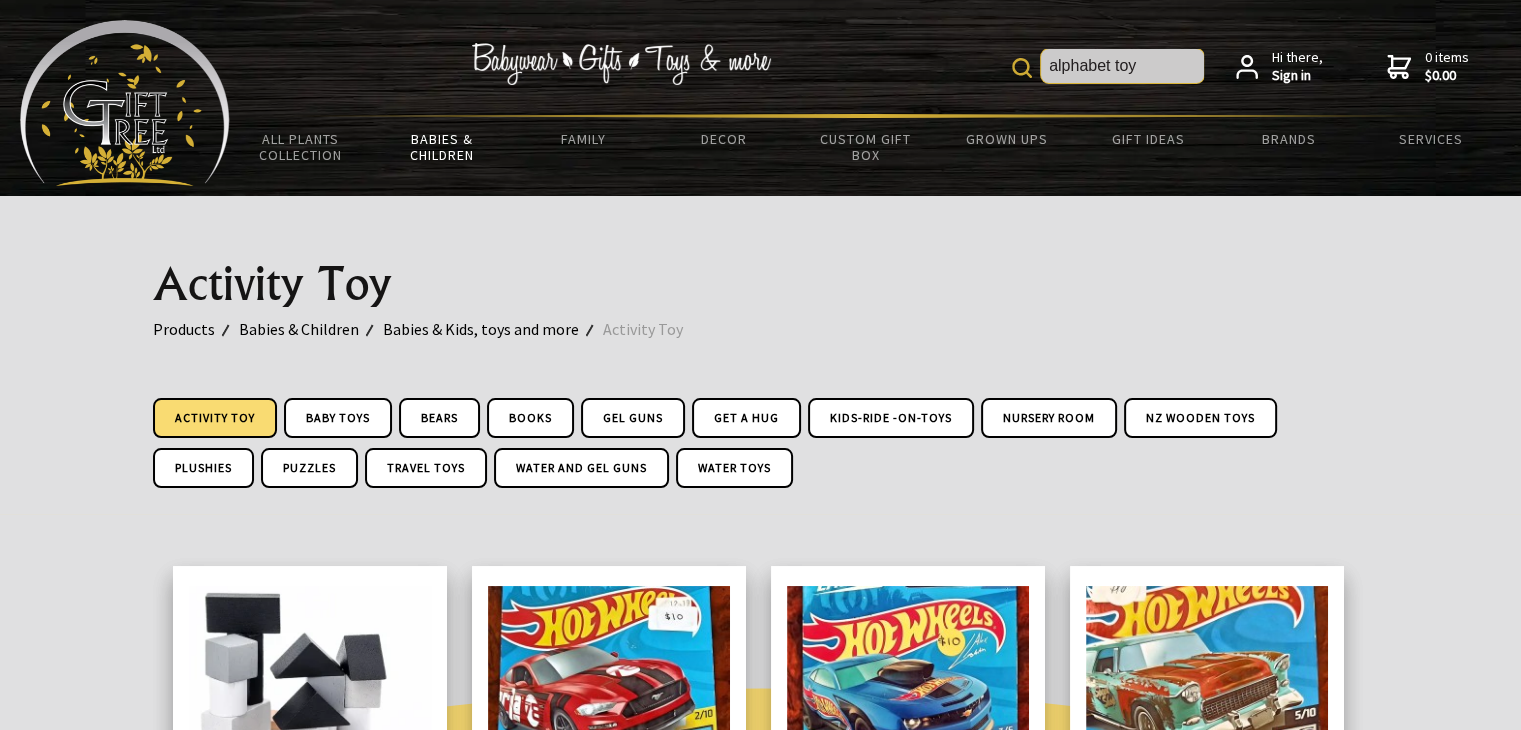type on "alphabet toy" 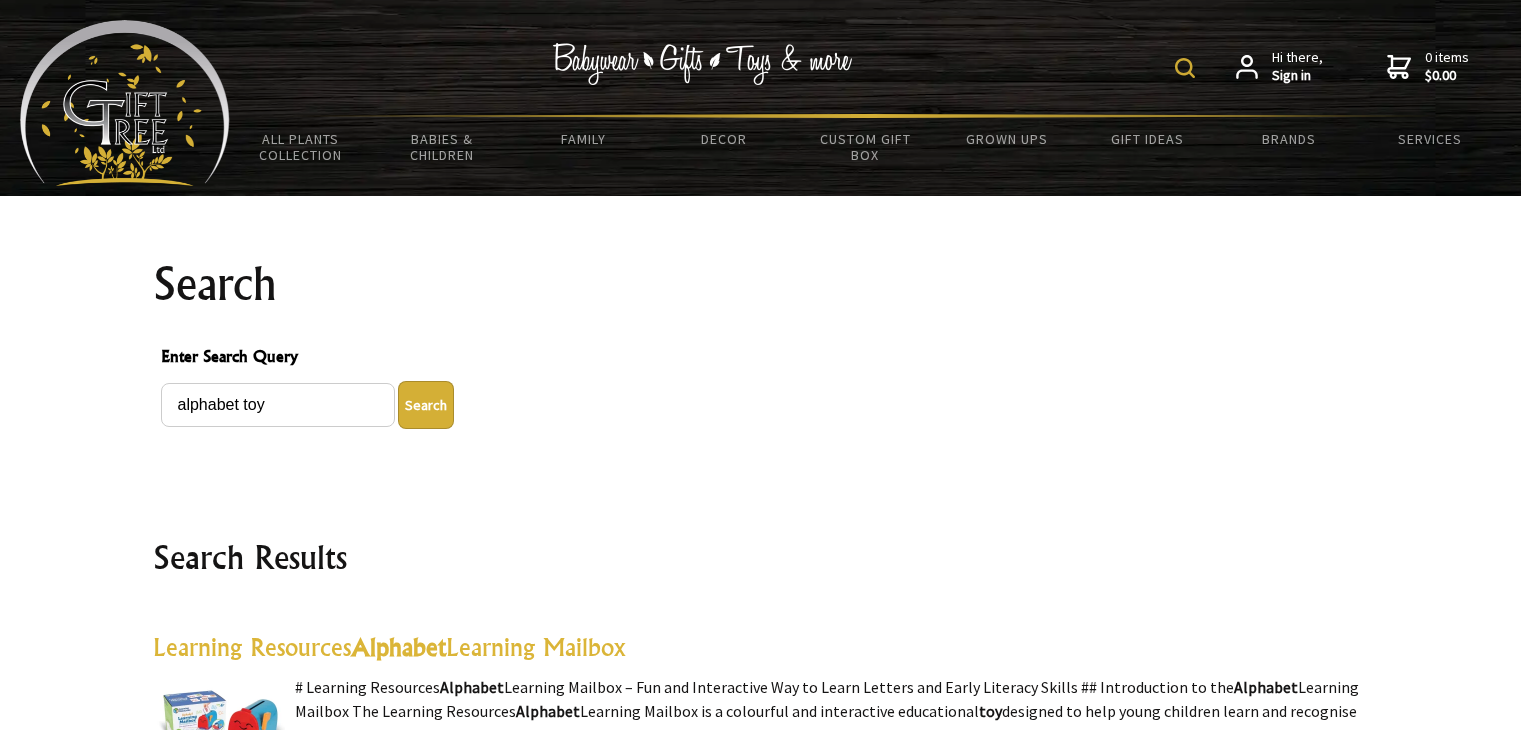 scroll, scrollTop: 239, scrollLeft: 0, axis: vertical 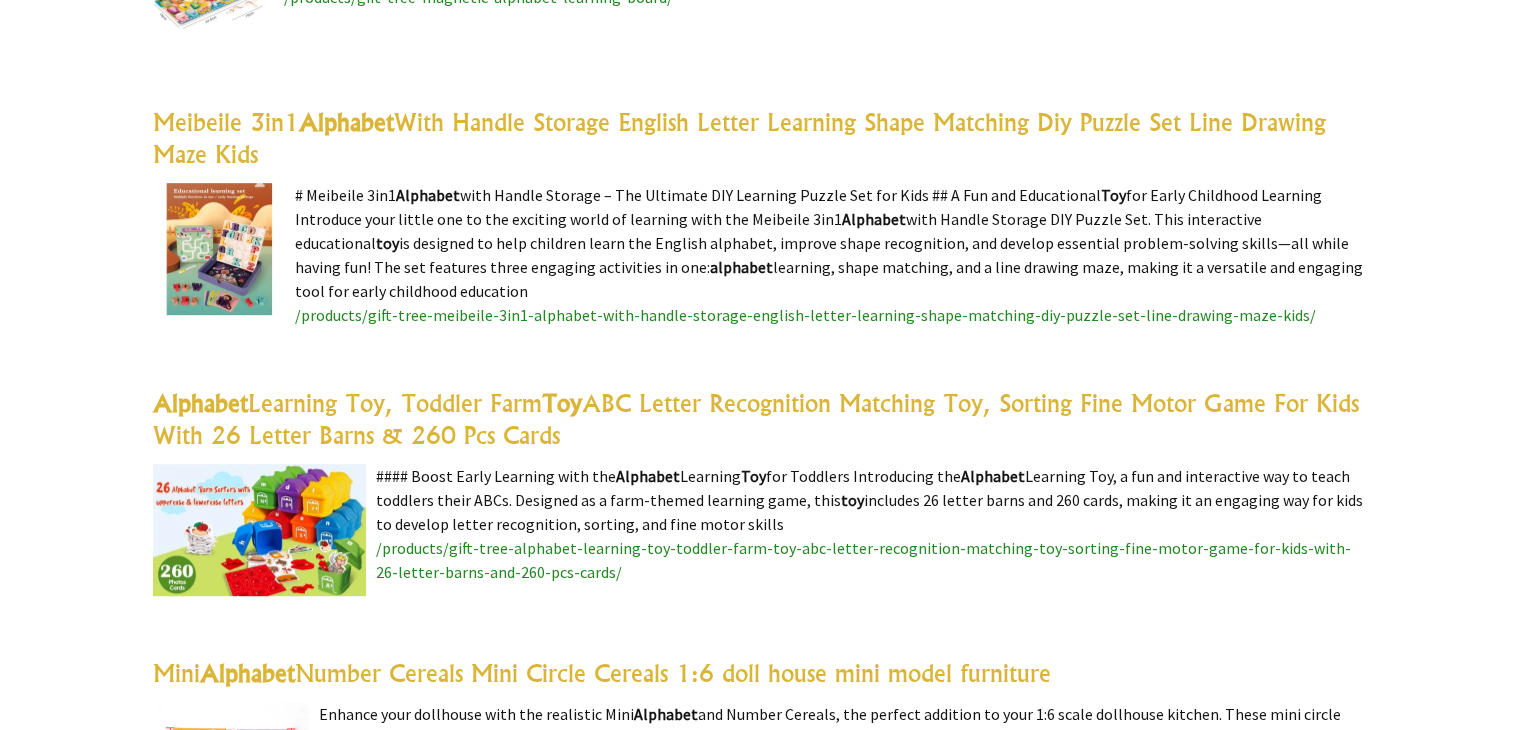 click at bounding box center [259, 530] 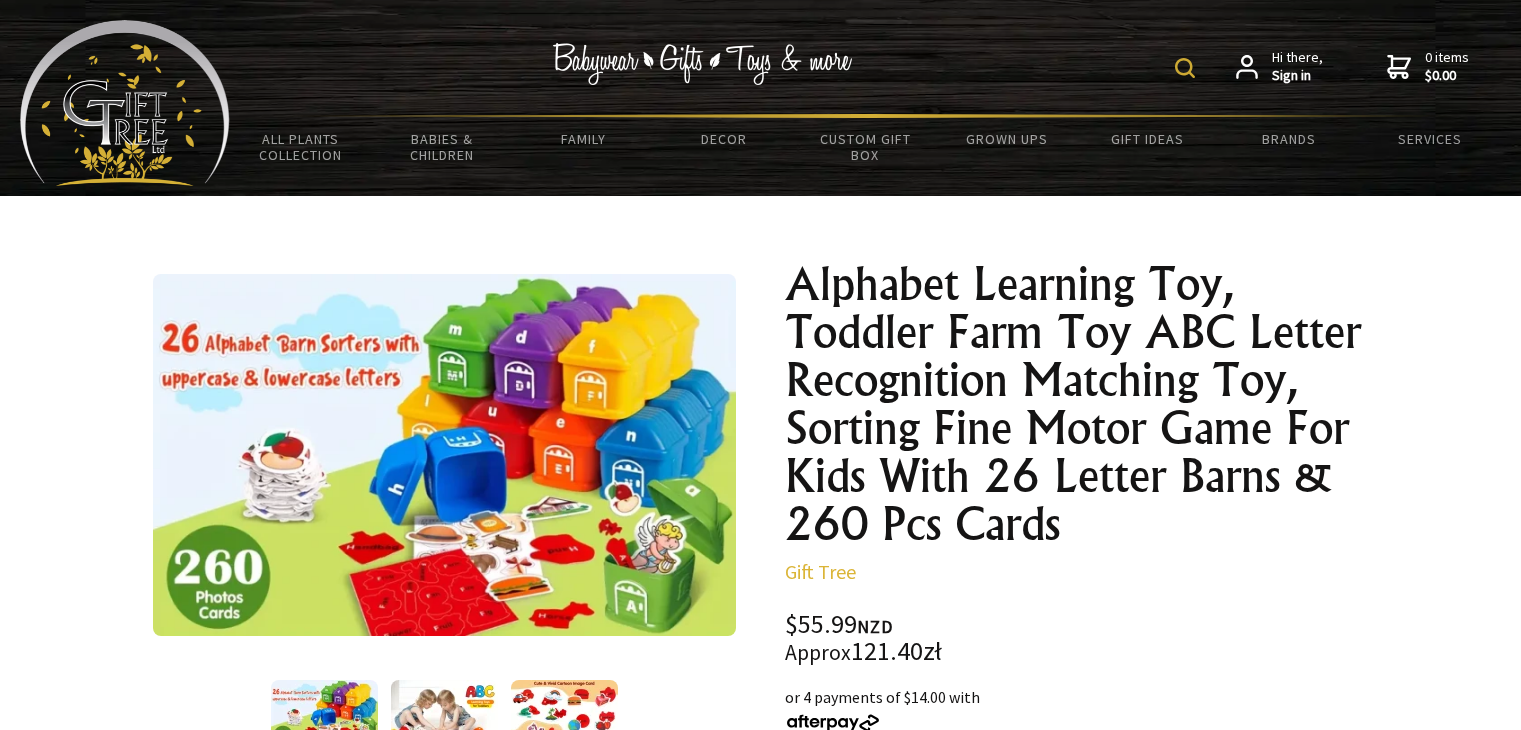 scroll, scrollTop: 0, scrollLeft: 0, axis: both 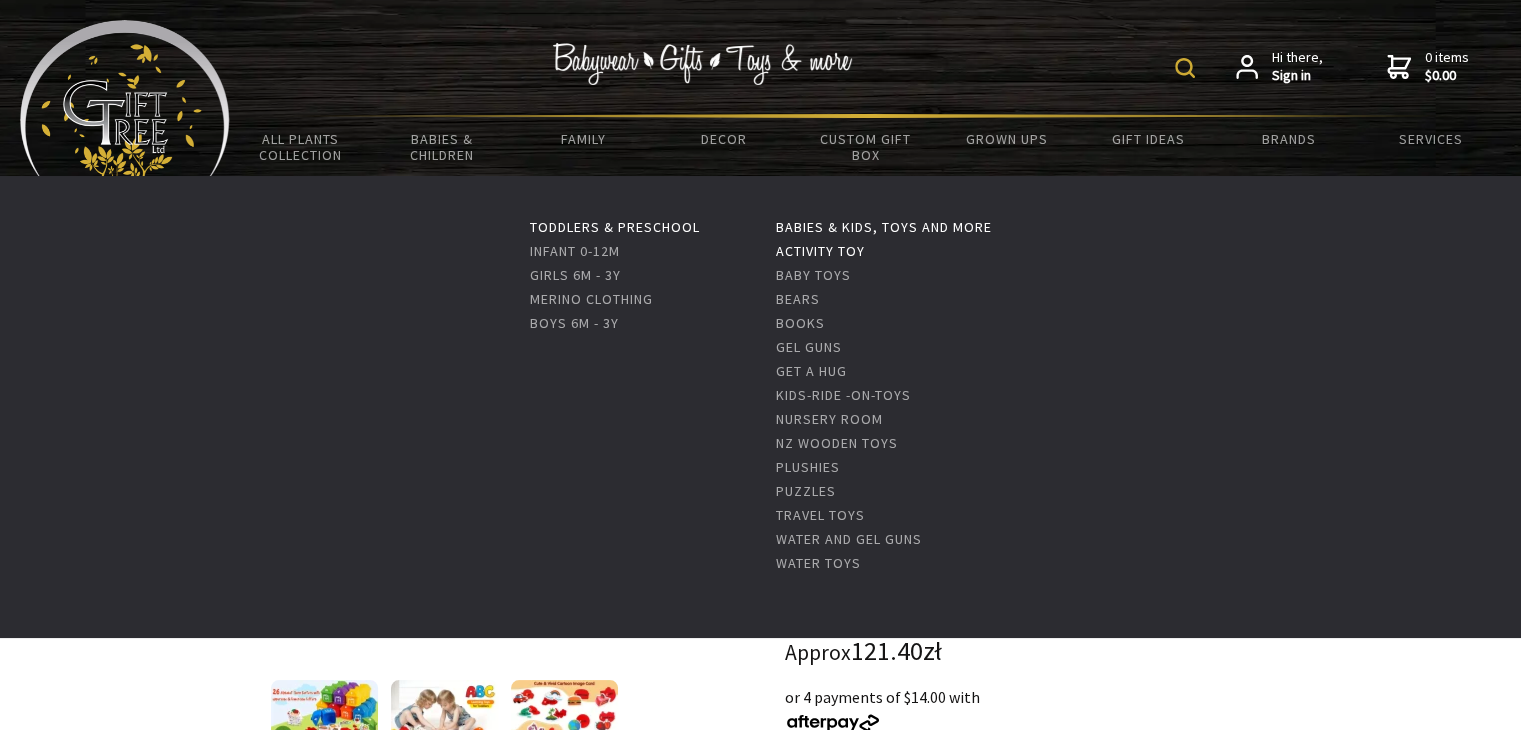 click on "Activity Toy" at bounding box center (820, 251) 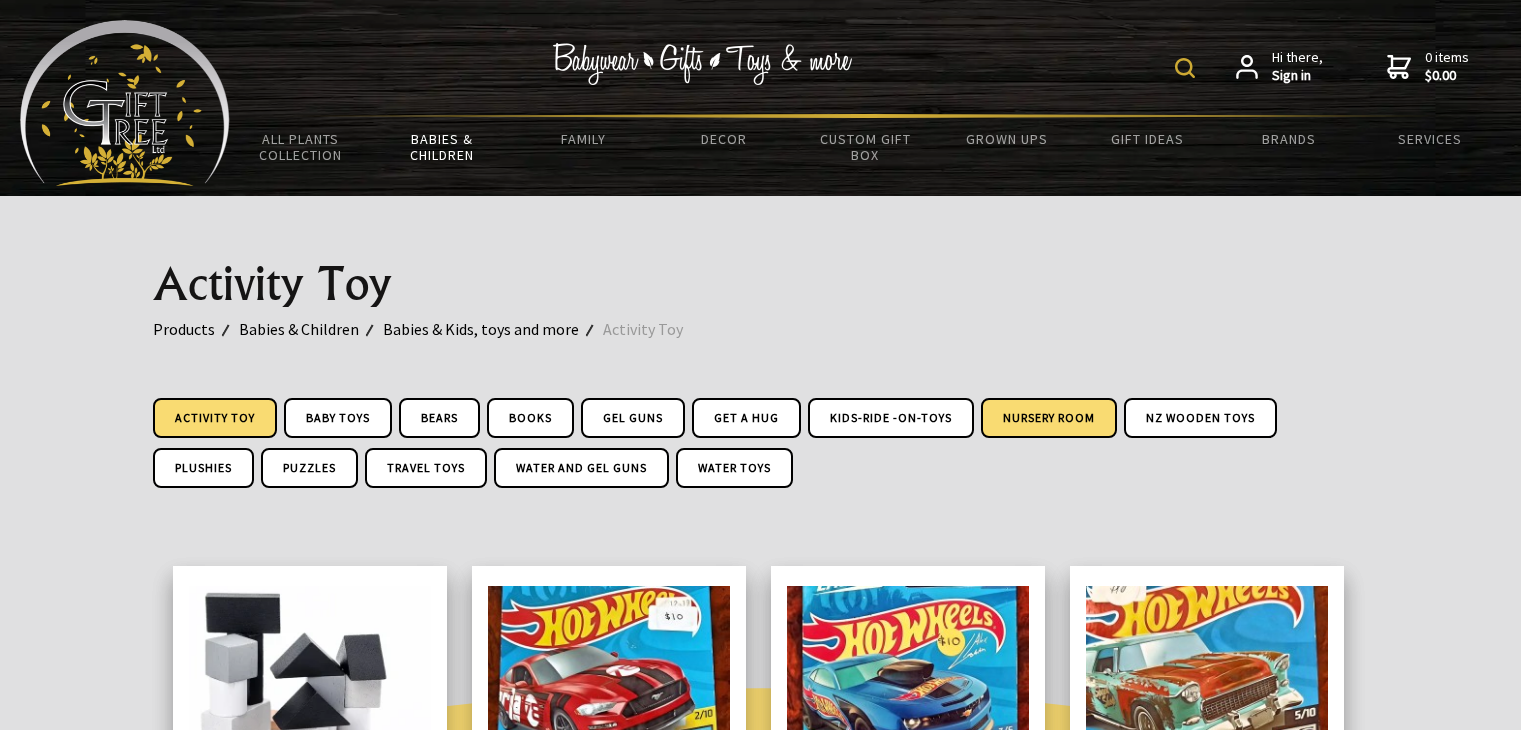 scroll, scrollTop: 0, scrollLeft: 0, axis: both 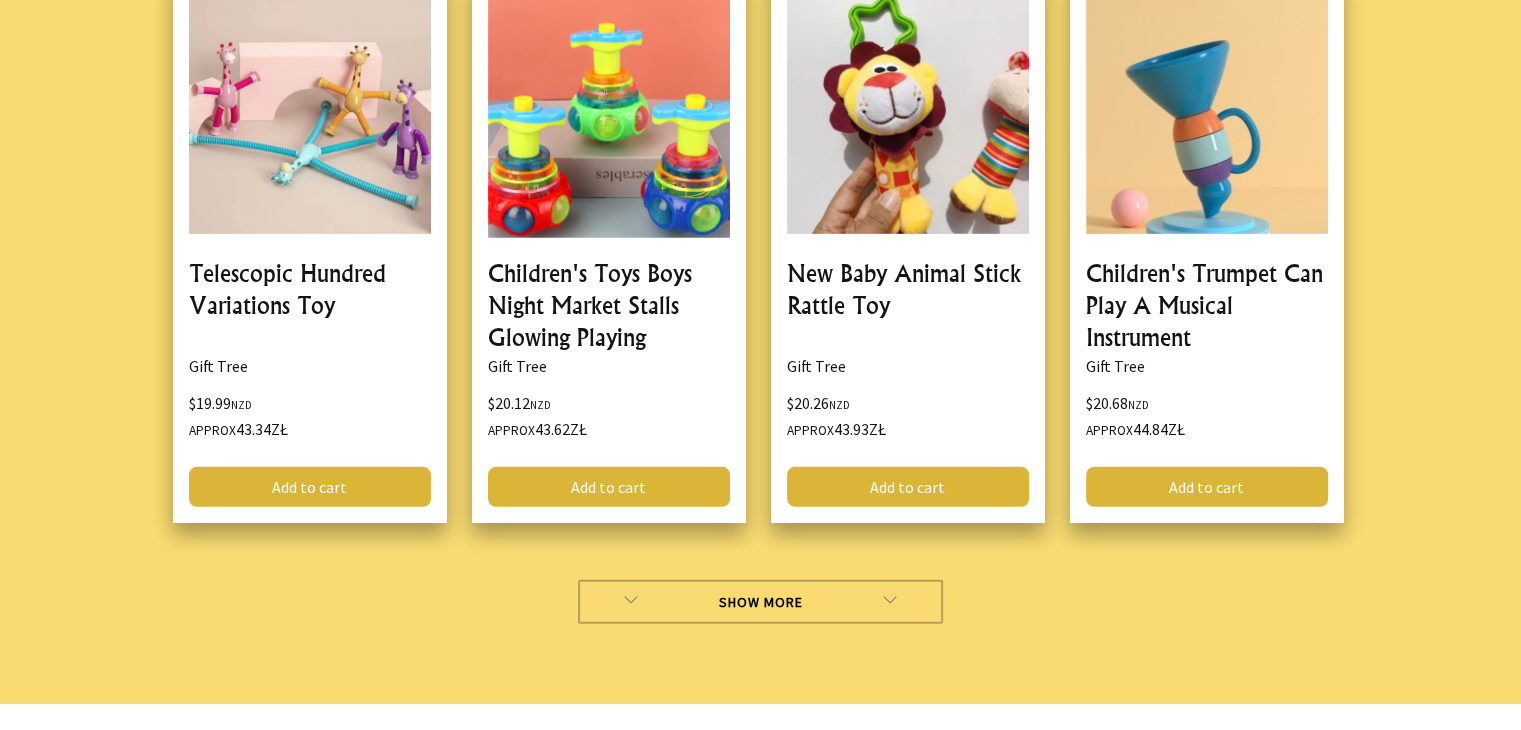 click on "Show More" at bounding box center (760, 602) 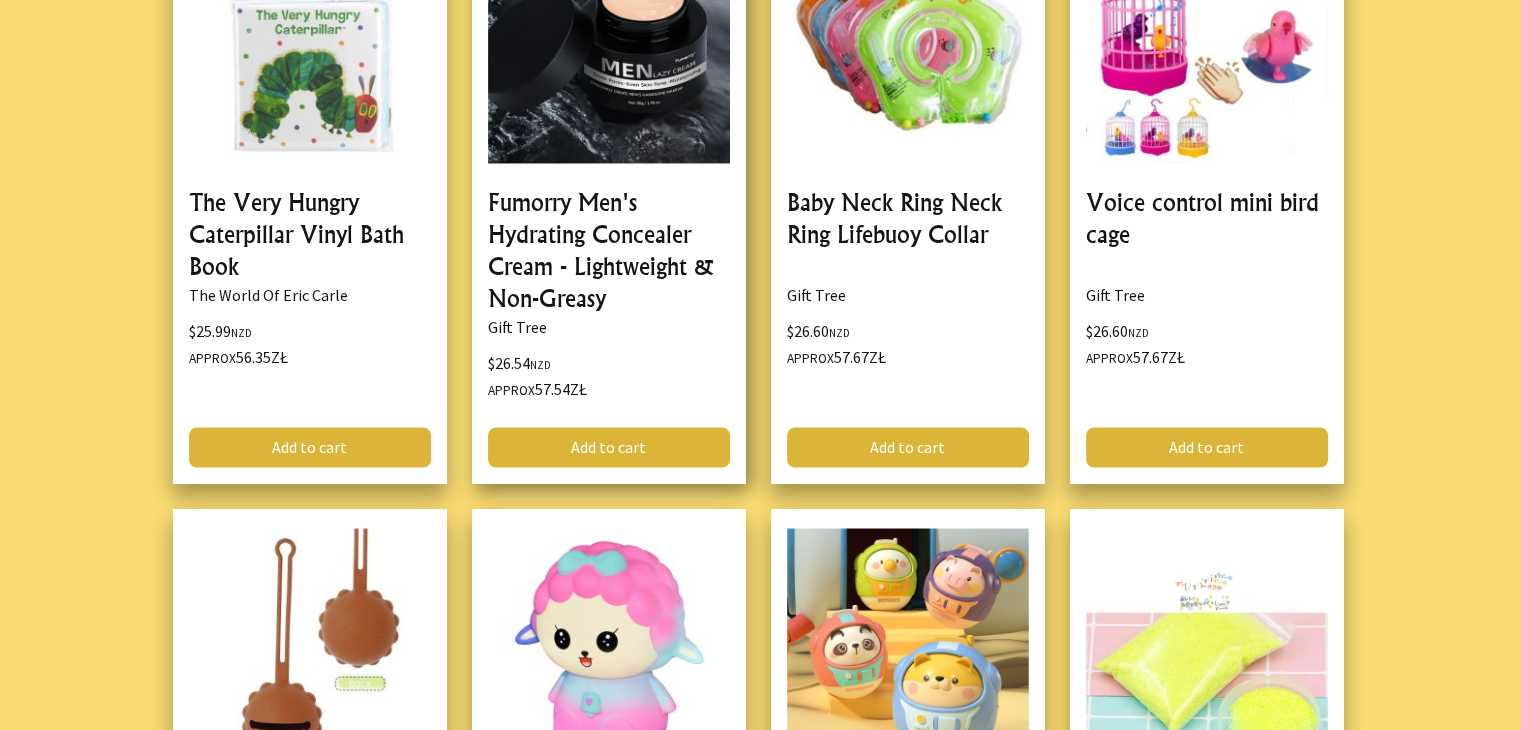 scroll, scrollTop: 10900, scrollLeft: 0, axis: vertical 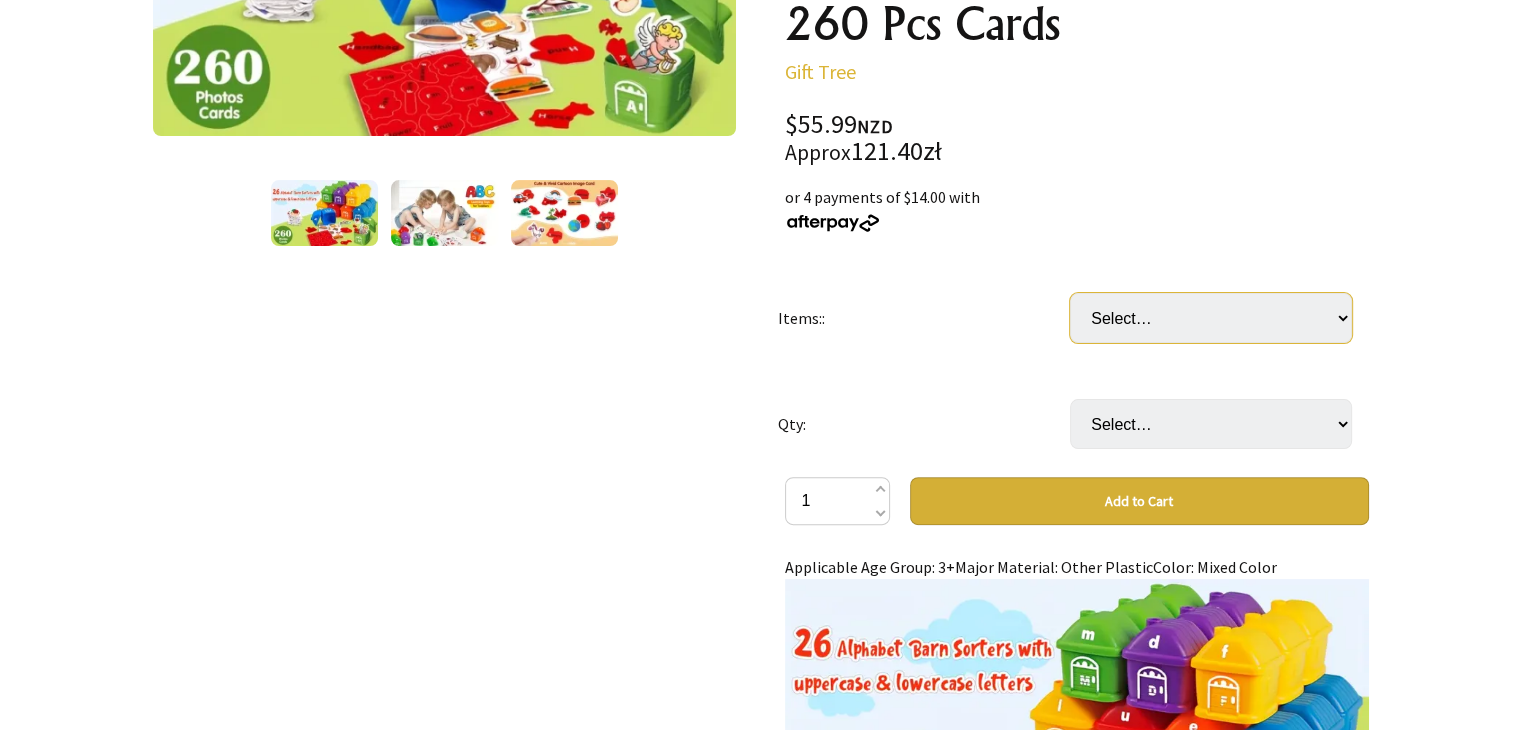 click on "Select…
Farm Alphabet Matching Game" at bounding box center (1211, 318) 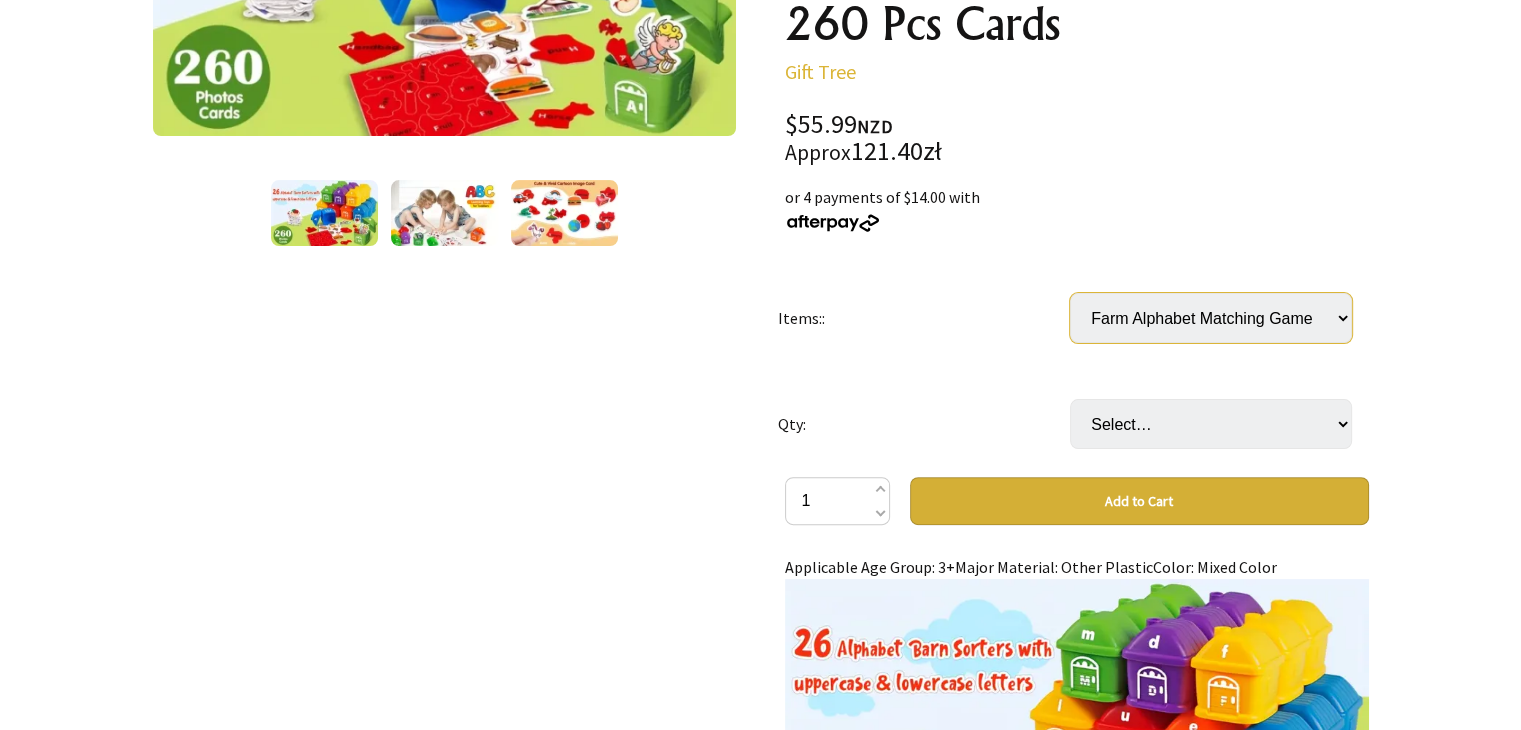 click on "Select…
Farm Alphabet Matching Game" at bounding box center (1211, 318) 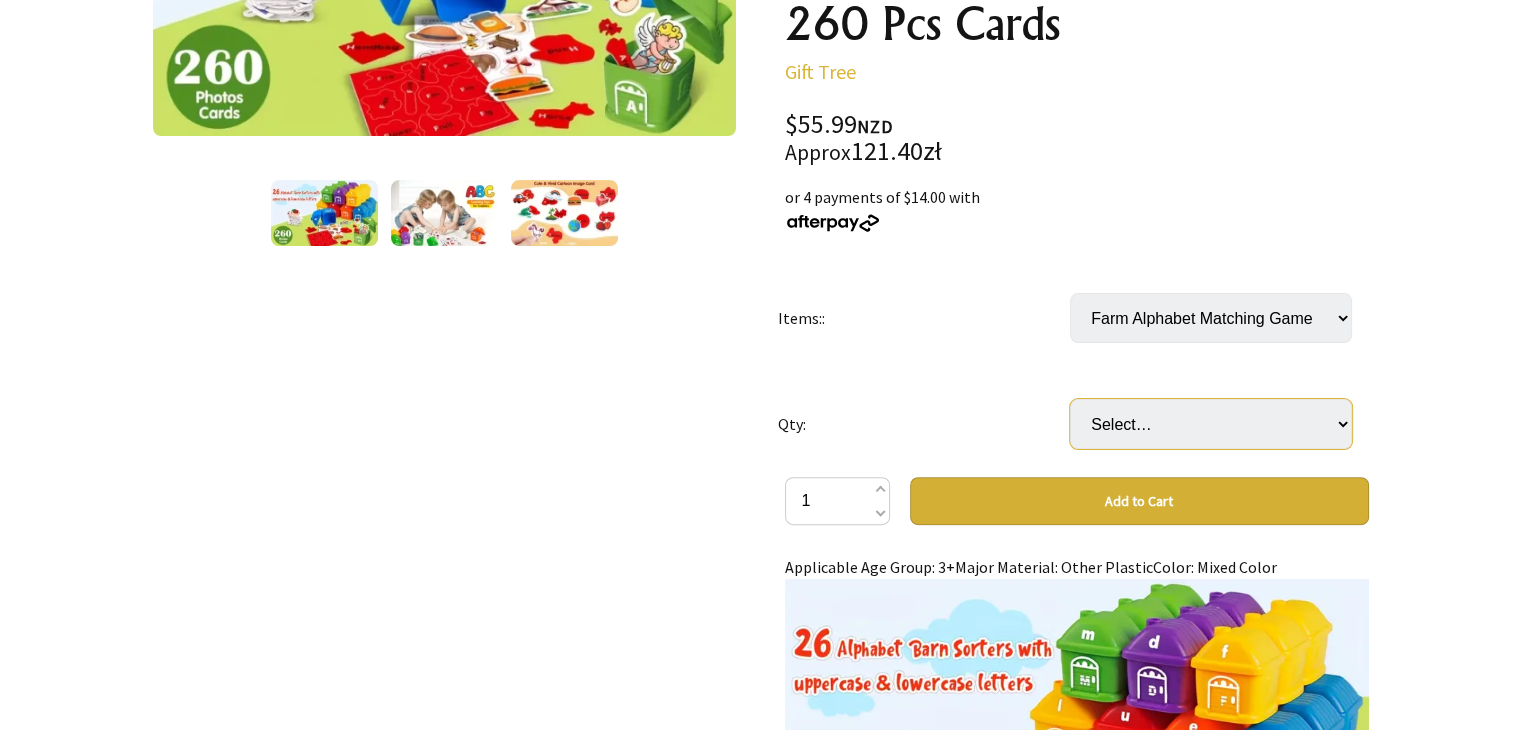click on "Select…
1" at bounding box center (1211, 424) 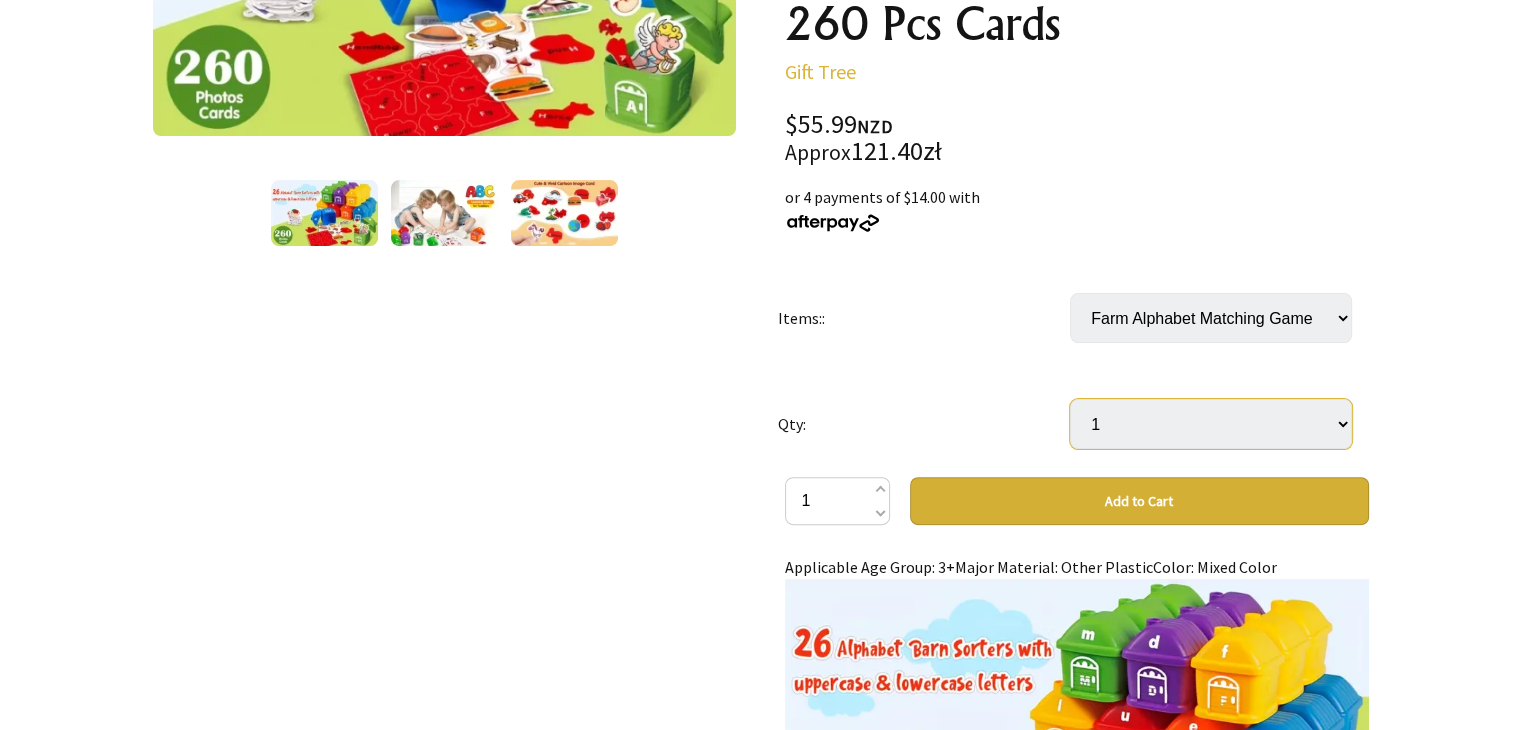 click on "Select…
1" at bounding box center [1211, 424] 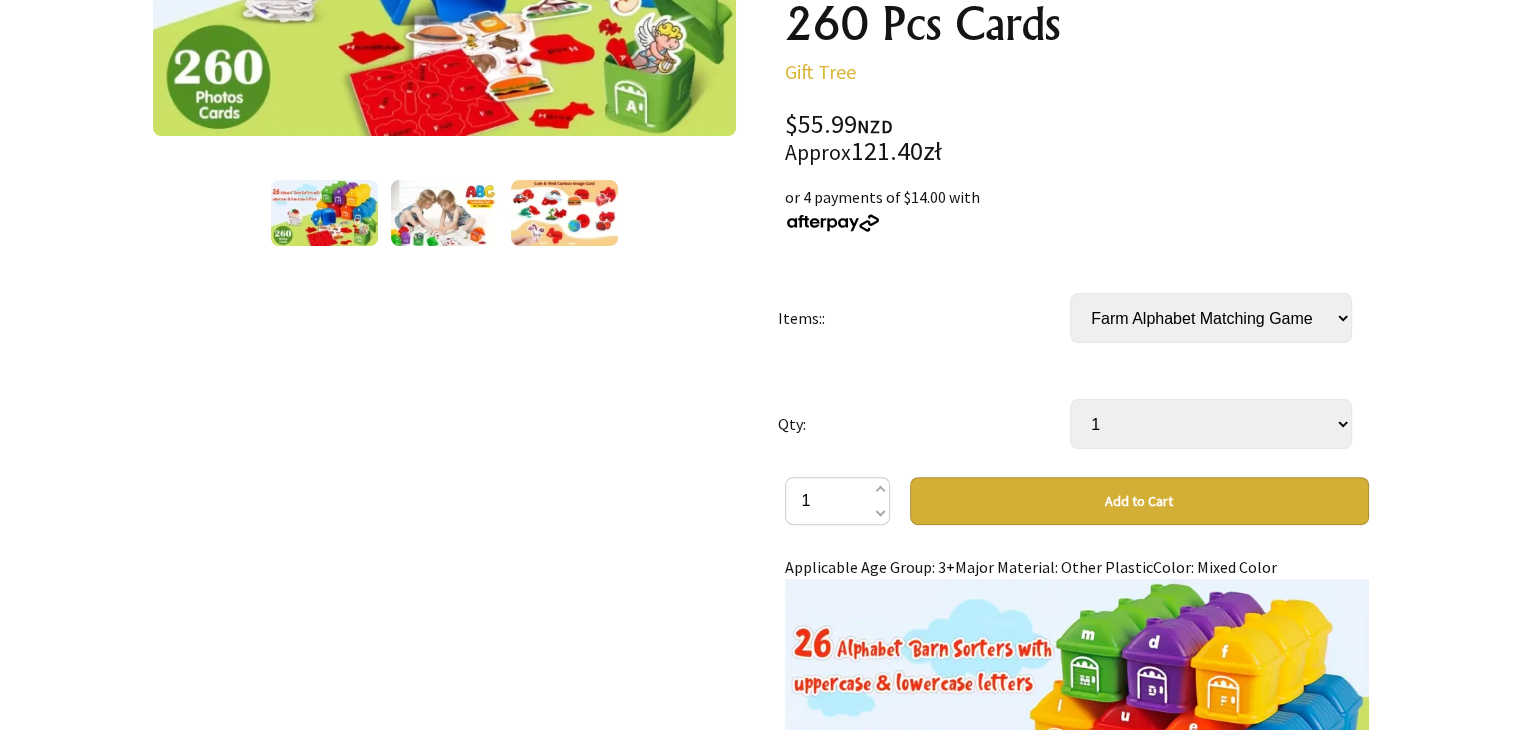 click on "Add to Cart" at bounding box center (1139, 501) 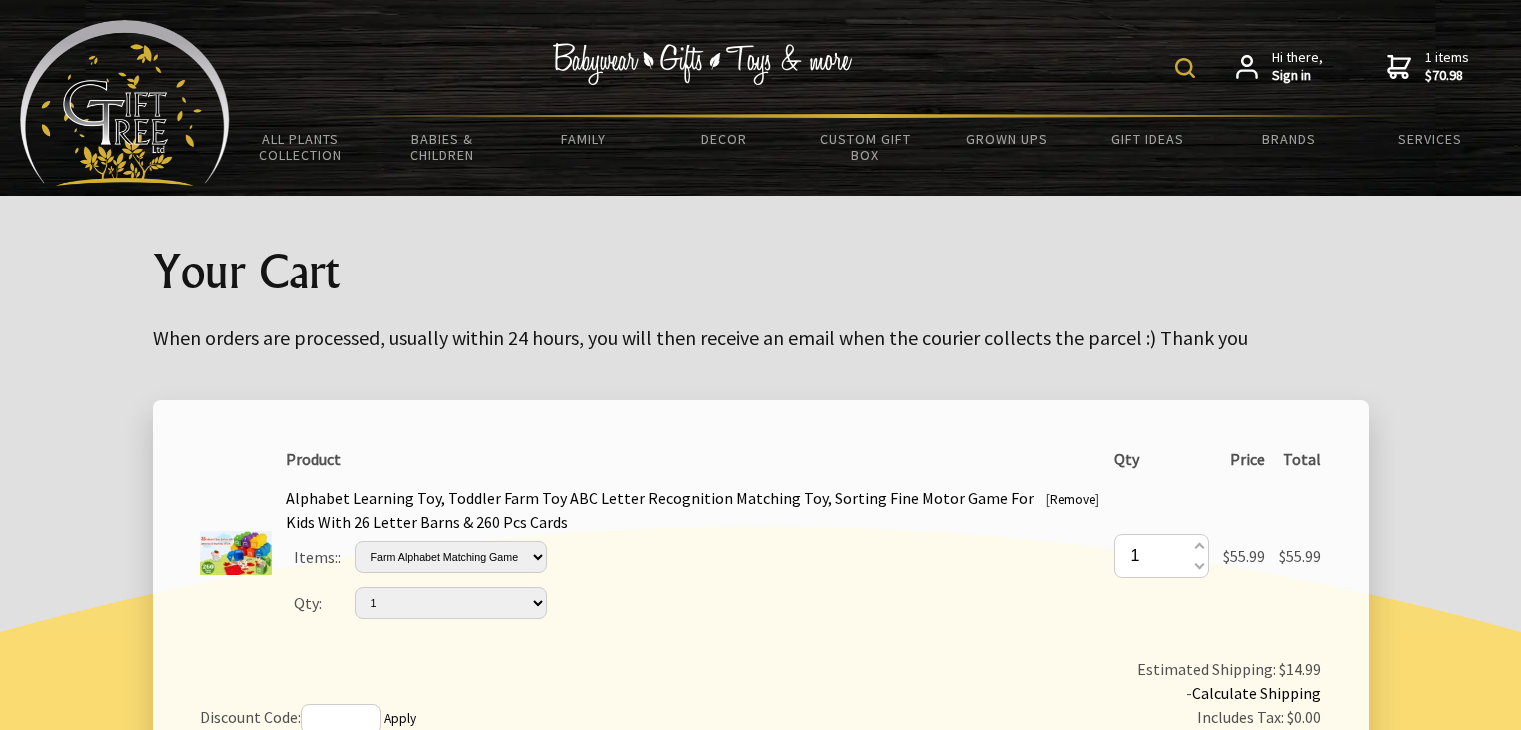 scroll, scrollTop: 0, scrollLeft: 0, axis: both 